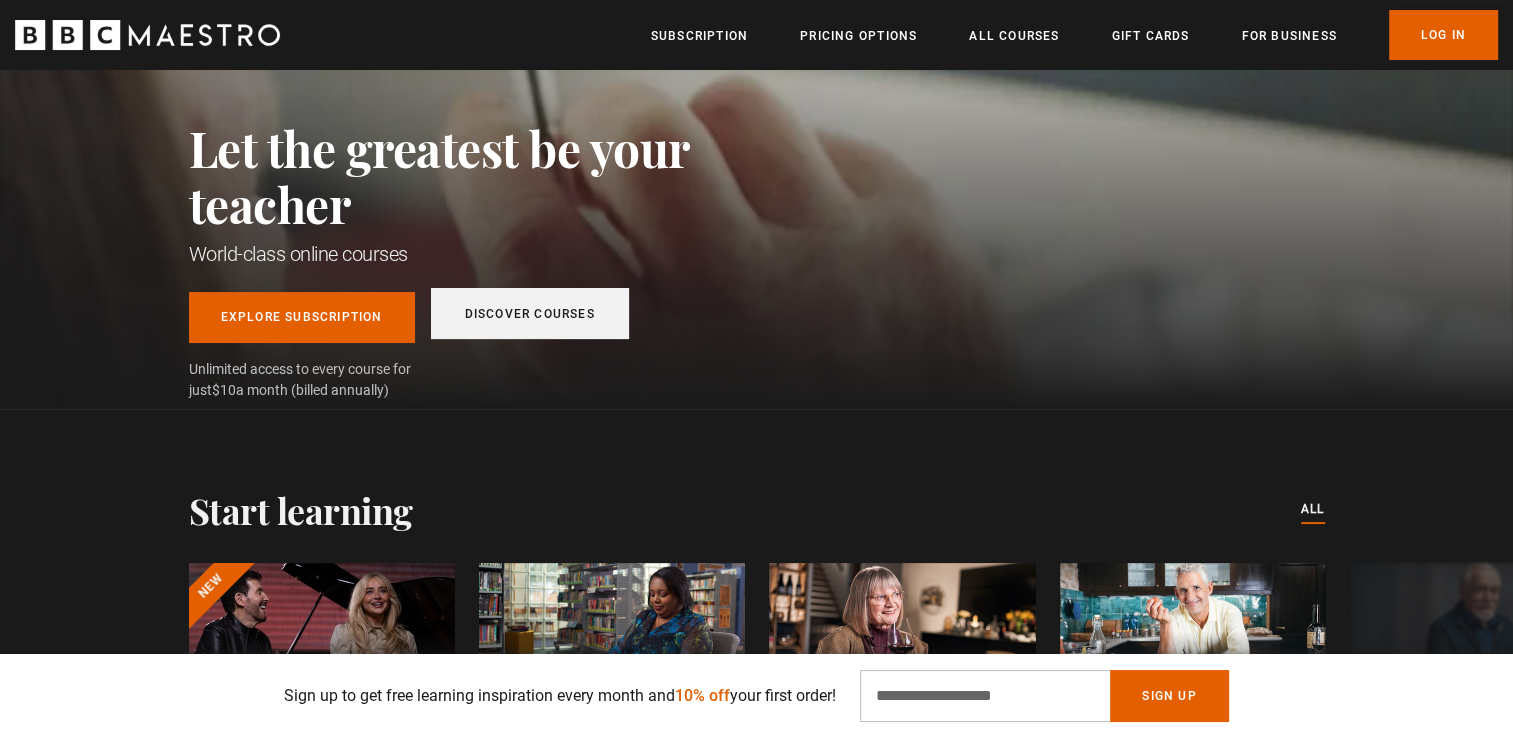scroll, scrollTop: 200, scrollLeft: 0, axis: vertical 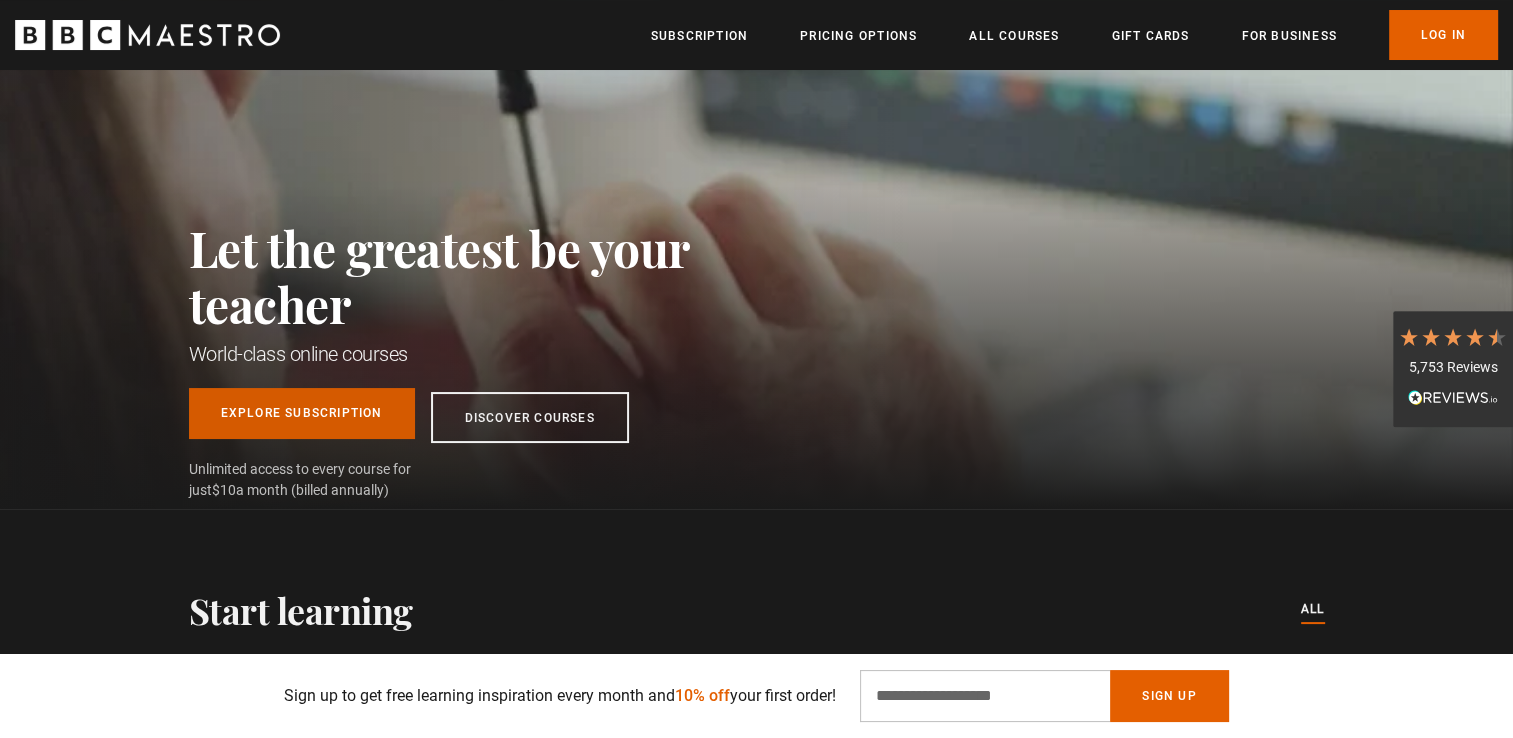 click on "Explore Subscription" at bounding box center (302, 413) 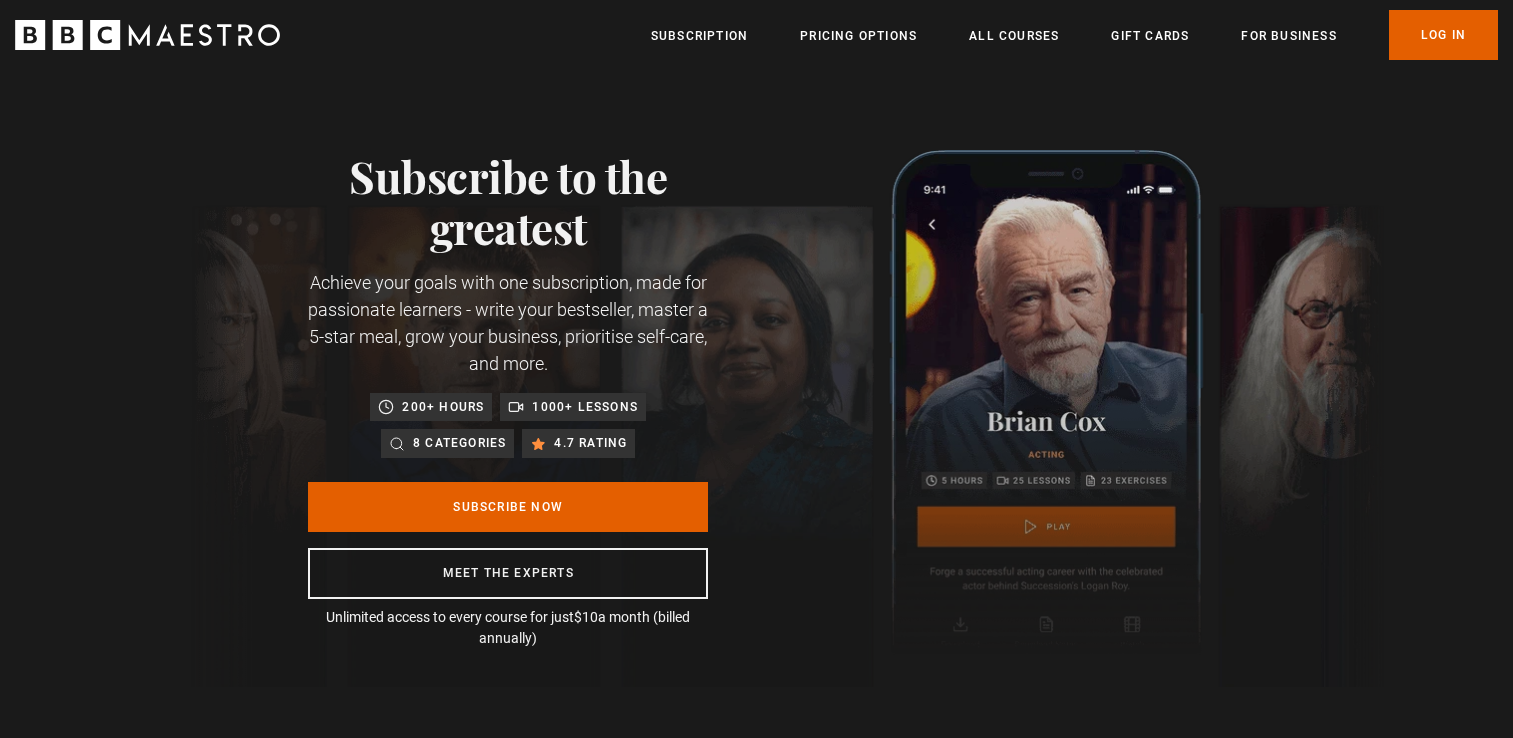 scroll, scrollTop: 0, scrollLeft: 0, axis: both 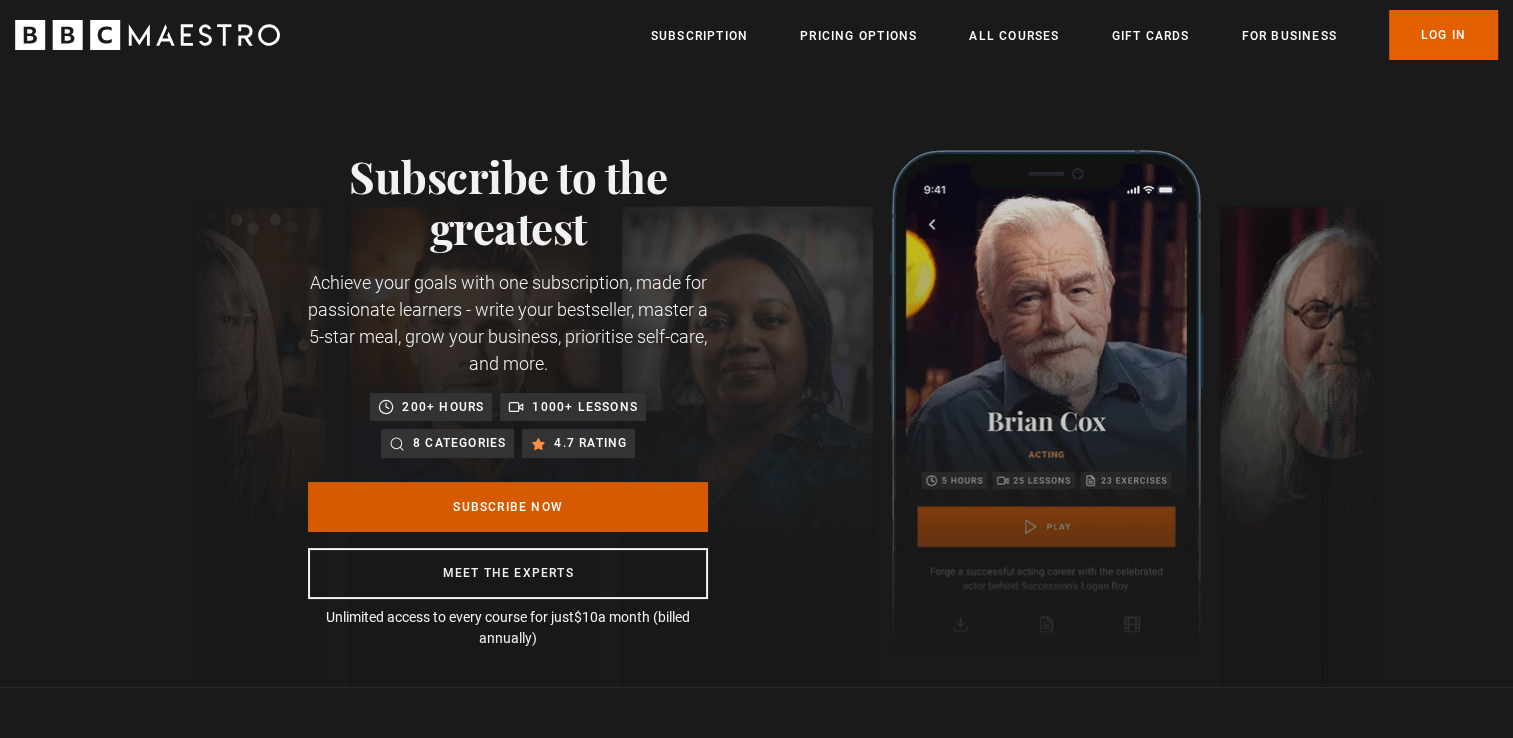 click on "Subscribe Now" at bounding box center (508, 507) 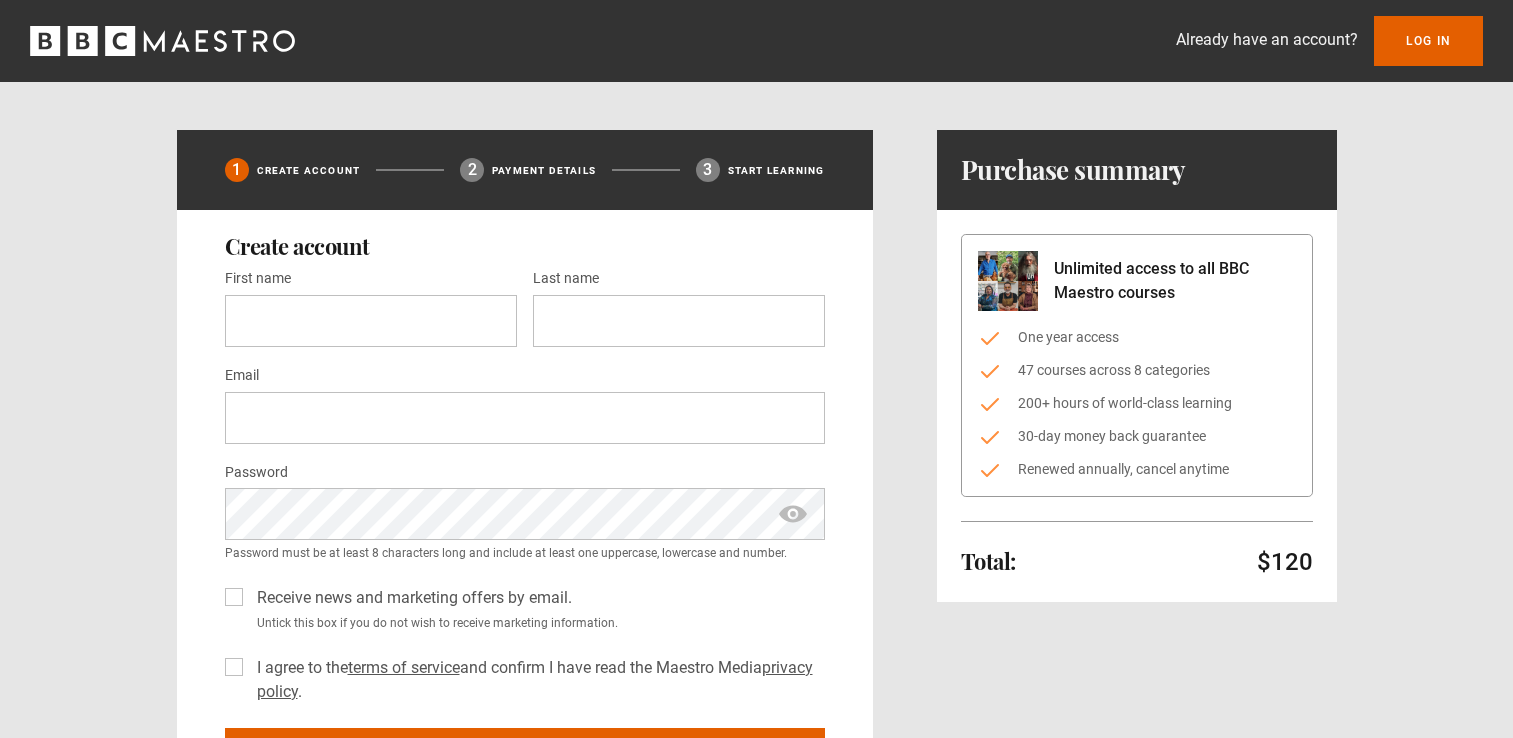 scroll, scrollTop: 0, scrollLeft: 0, axis: both 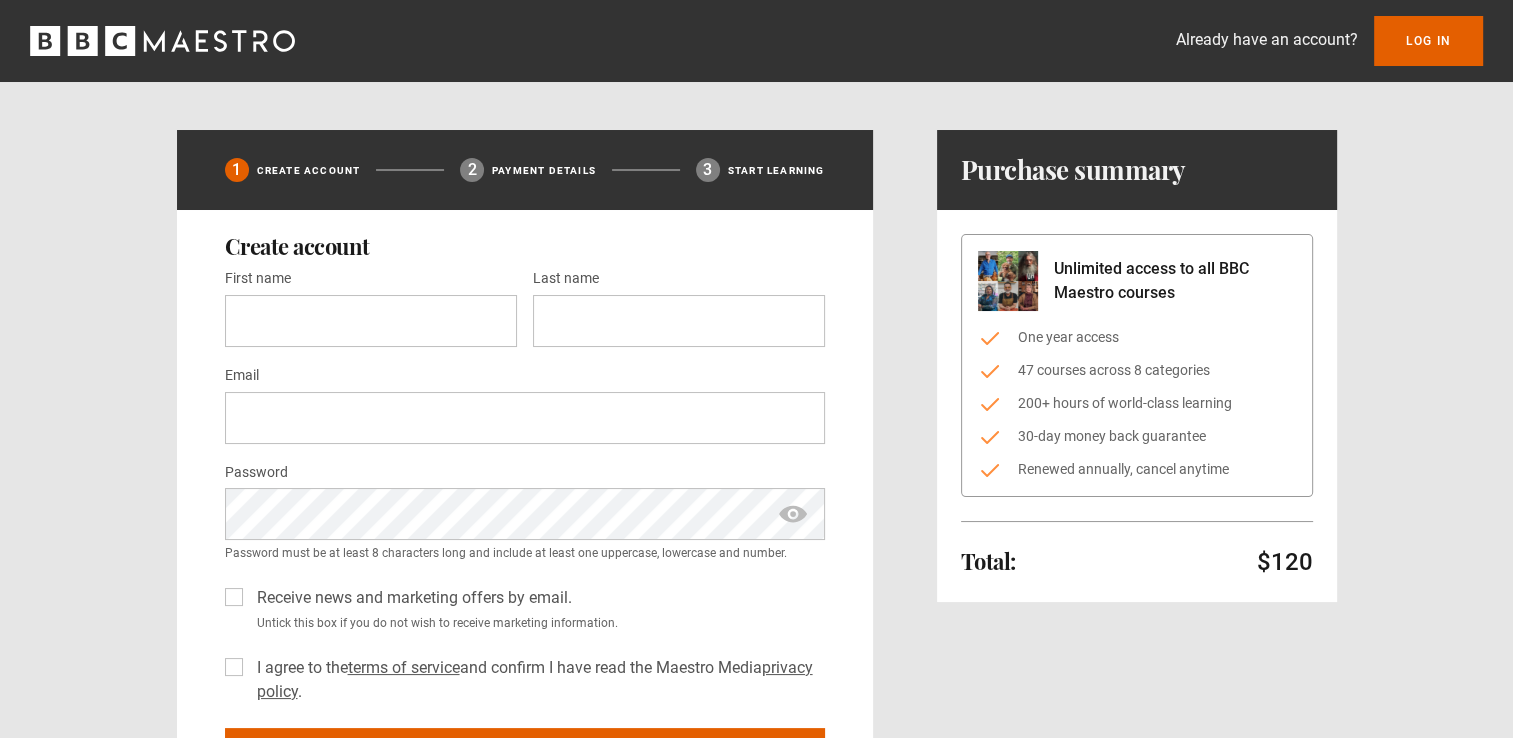 drag, startPoint x: 1039, startPoint y: 354, endPoint x: 1140, endPoint y: 437, distance: 130.72873 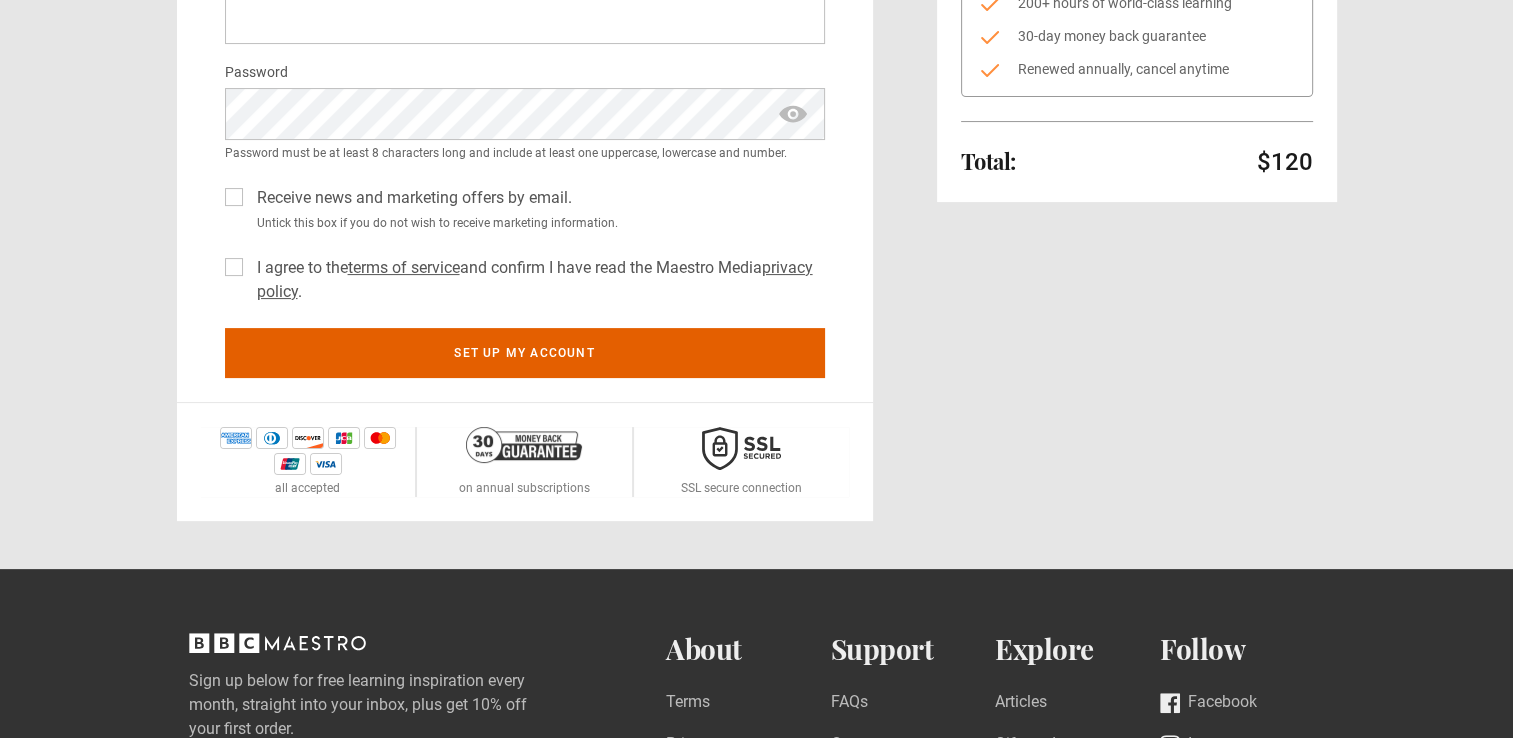 scroll, scrollTop: 0, scrollLeft: 0, axis: both 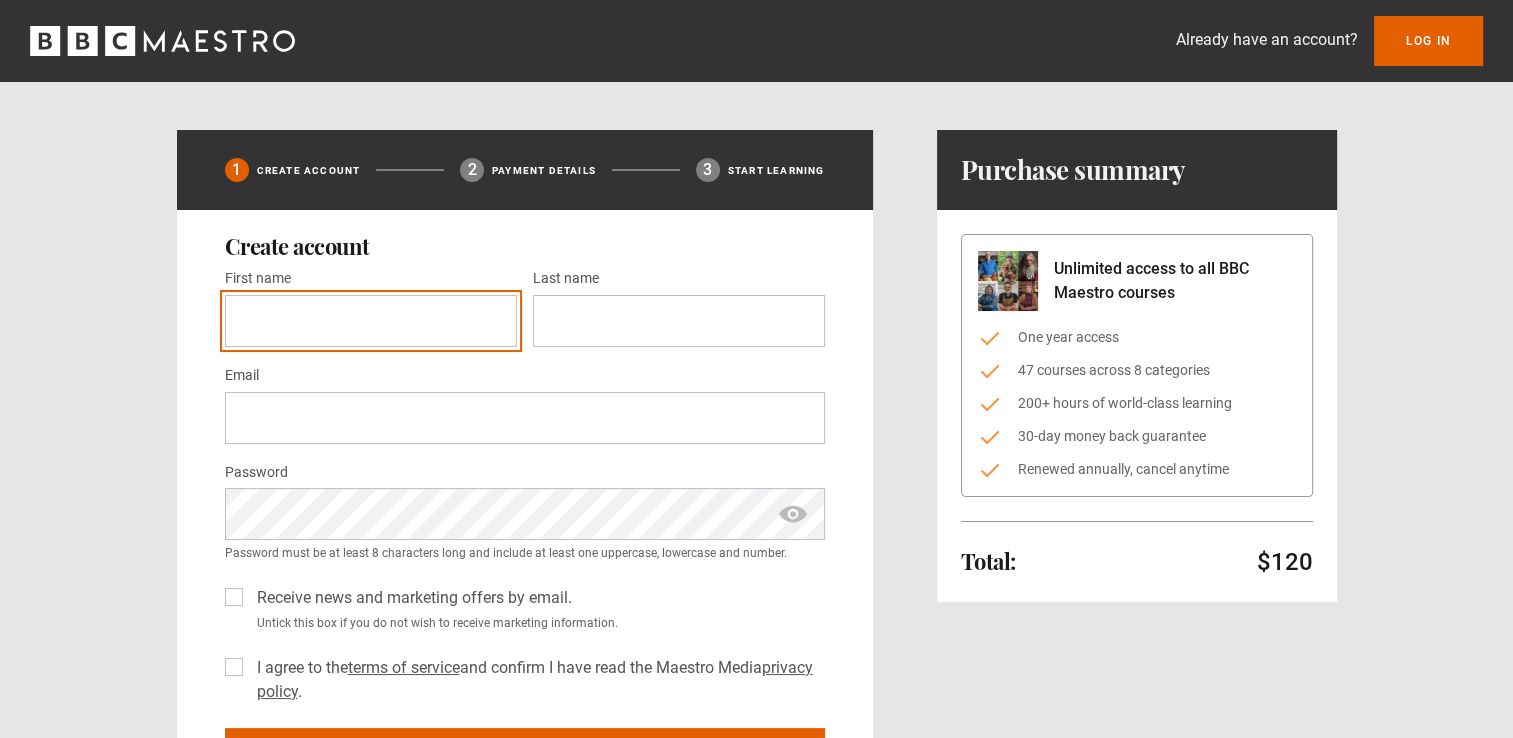 click on "First name  *" at bounding box center [371, 321] 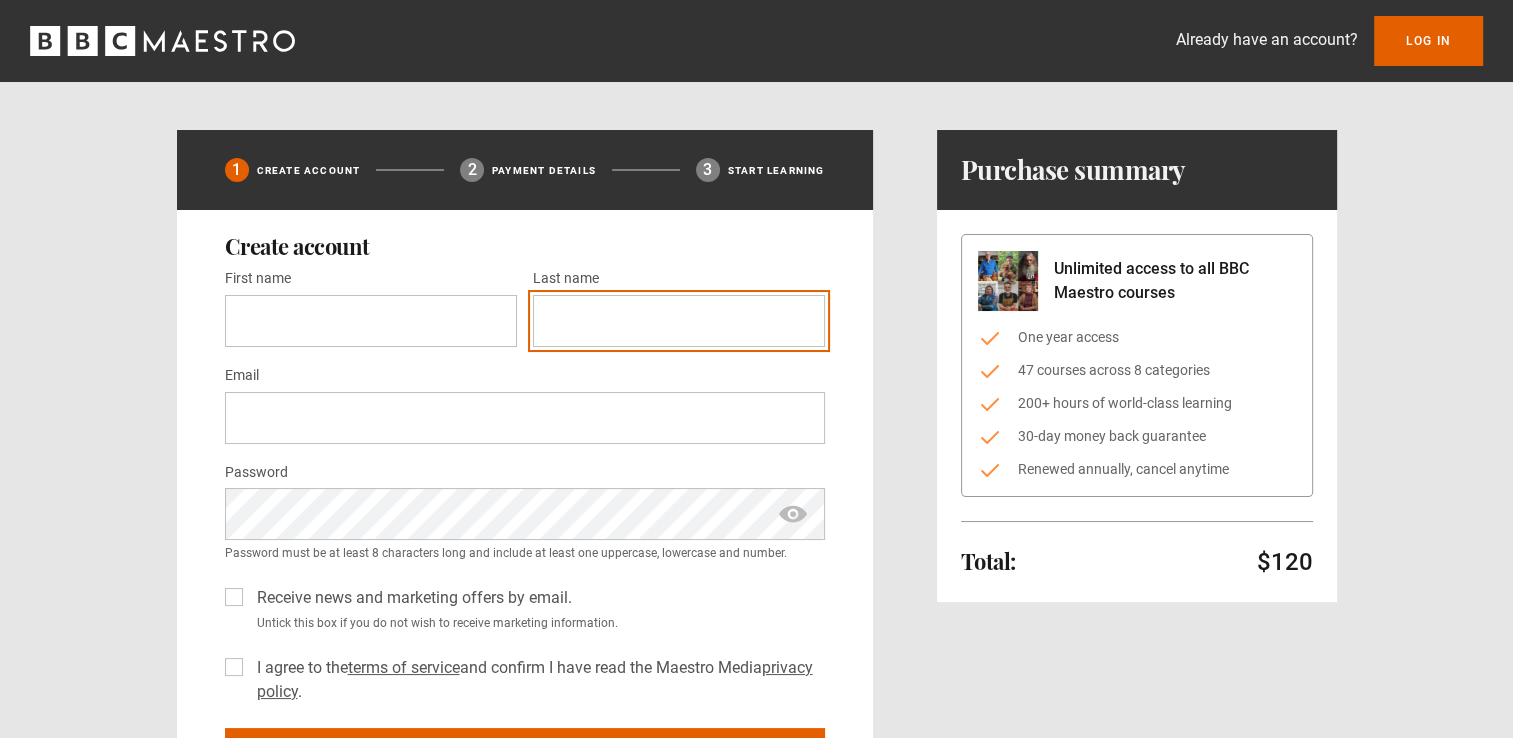 click on "Last name  *" at bounding box center [679, 321] 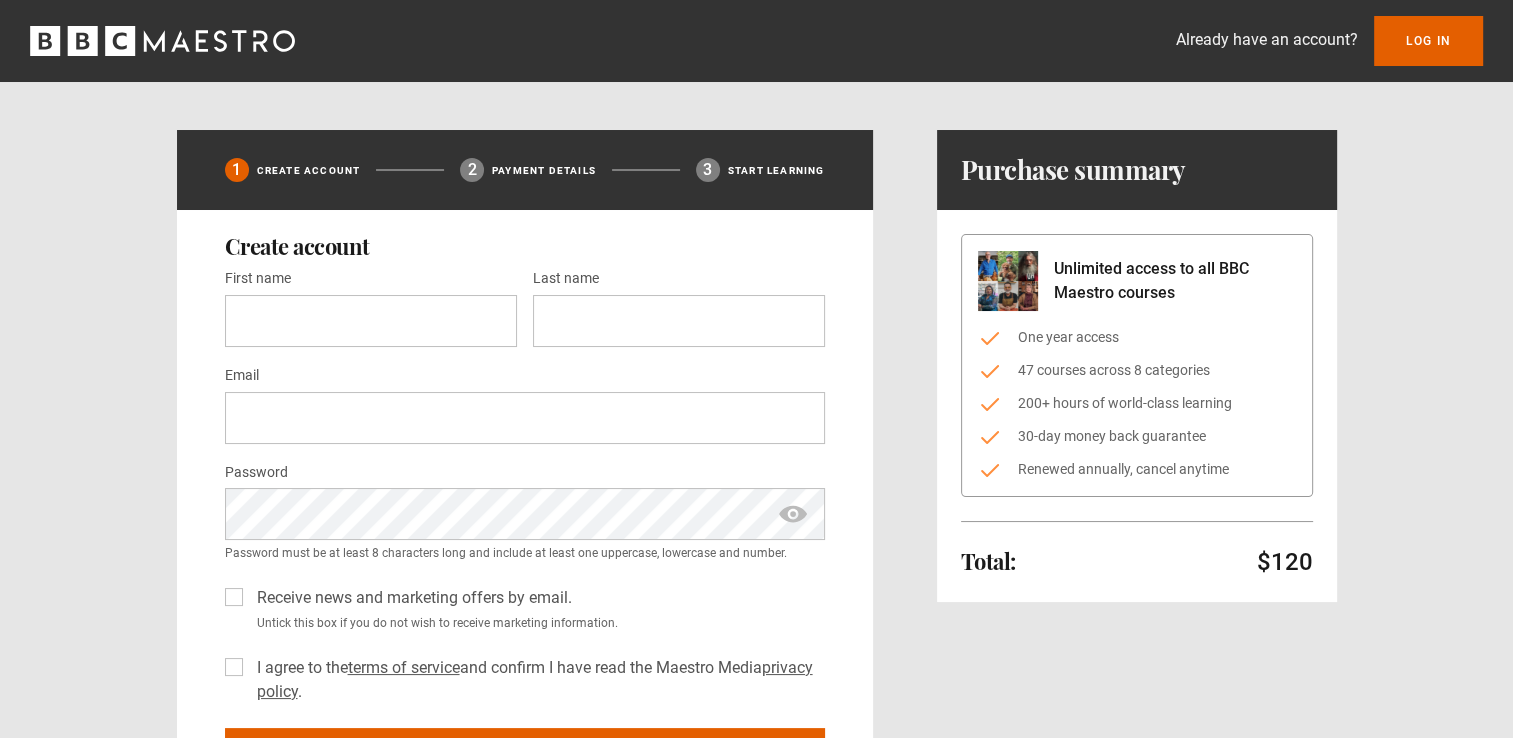 click on "Already have an account?
Log In
1
Create Account
2
Payment details
3
Start learning
Create account
First name  *
Last name  *
Email  *
Password  * Password must be at least 8 characters long and include at least one uppercase, lowercase and number. ." at bounding box center (756, 791) 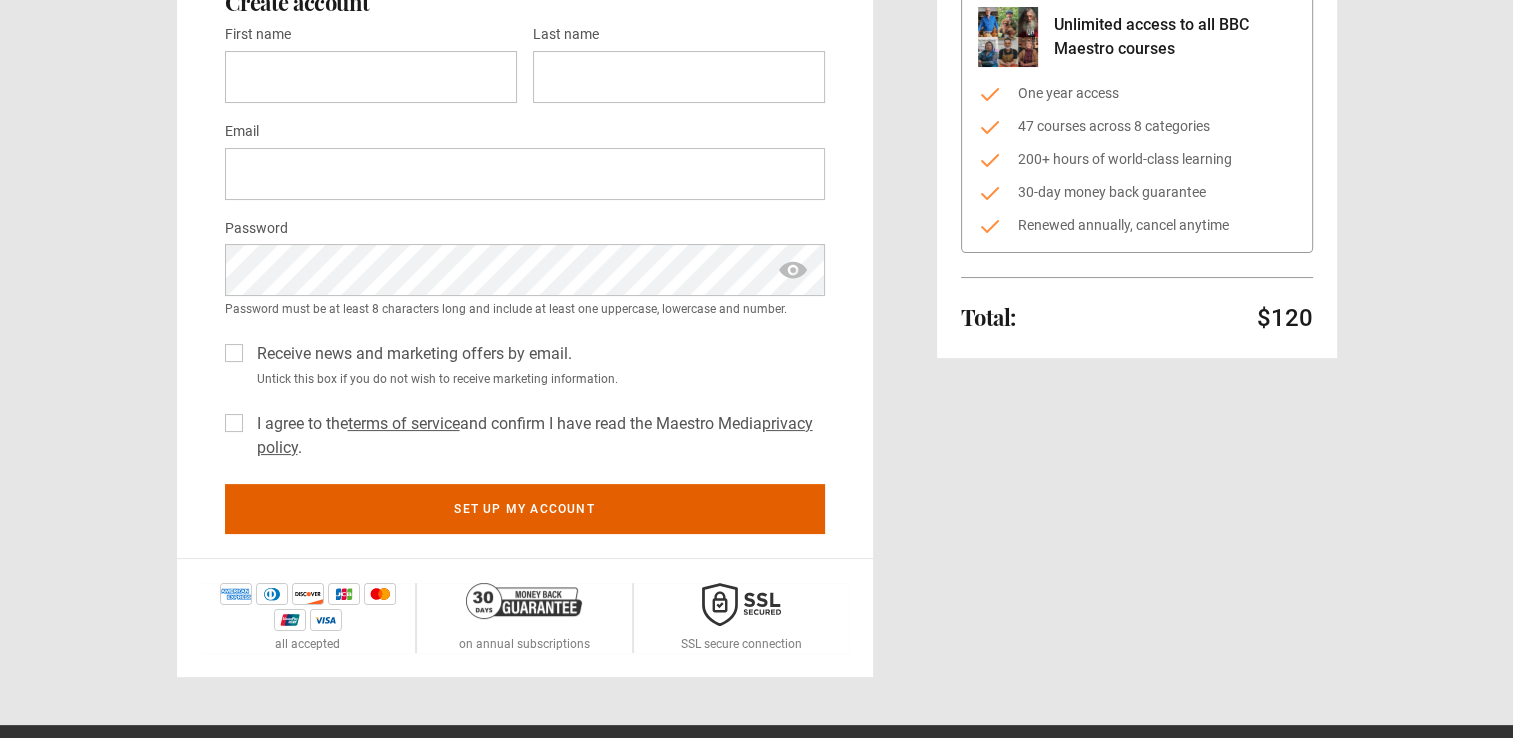 scroll, scrollTop: 200, scrollLeft: 0, axis: vertical 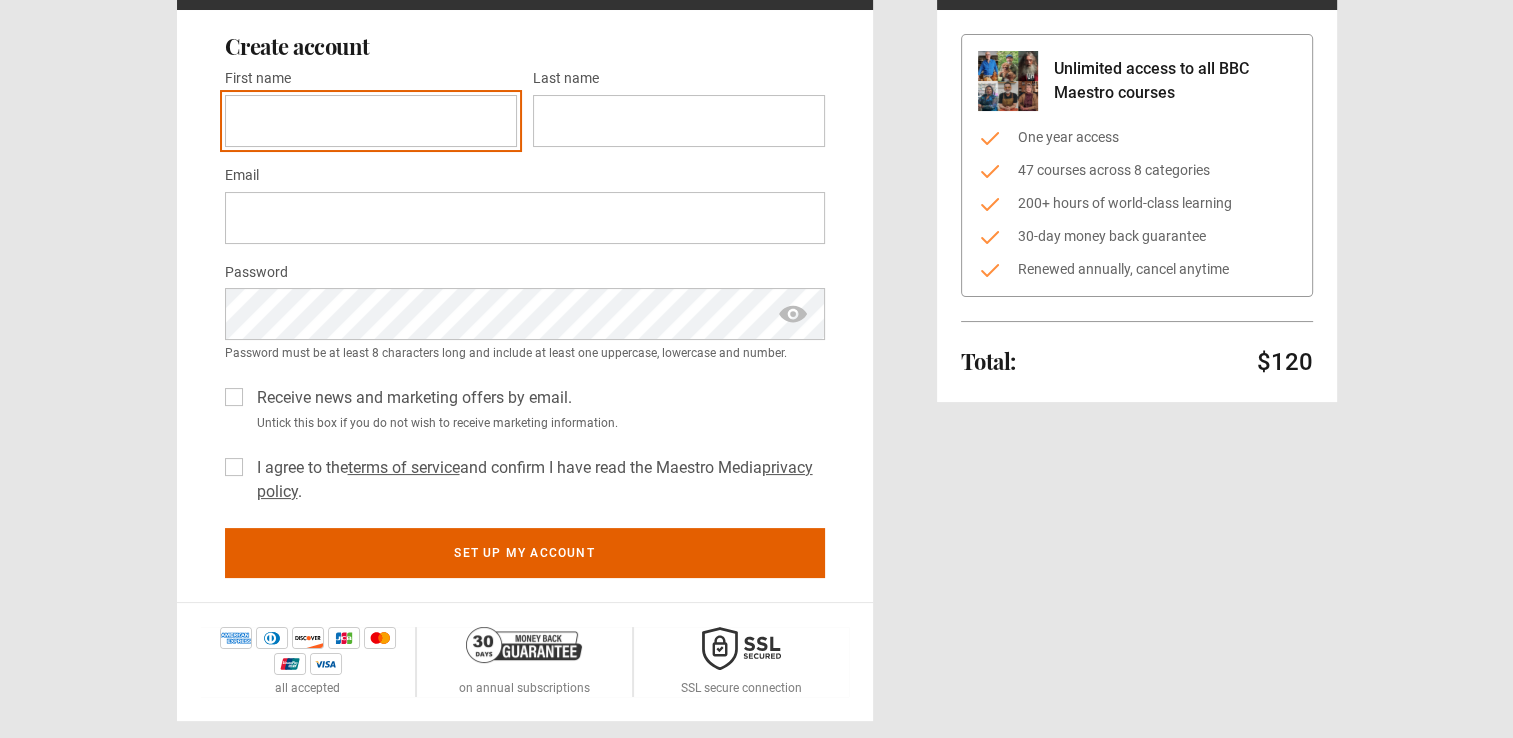 click on "First name  *" at bounding box center [371, 121] 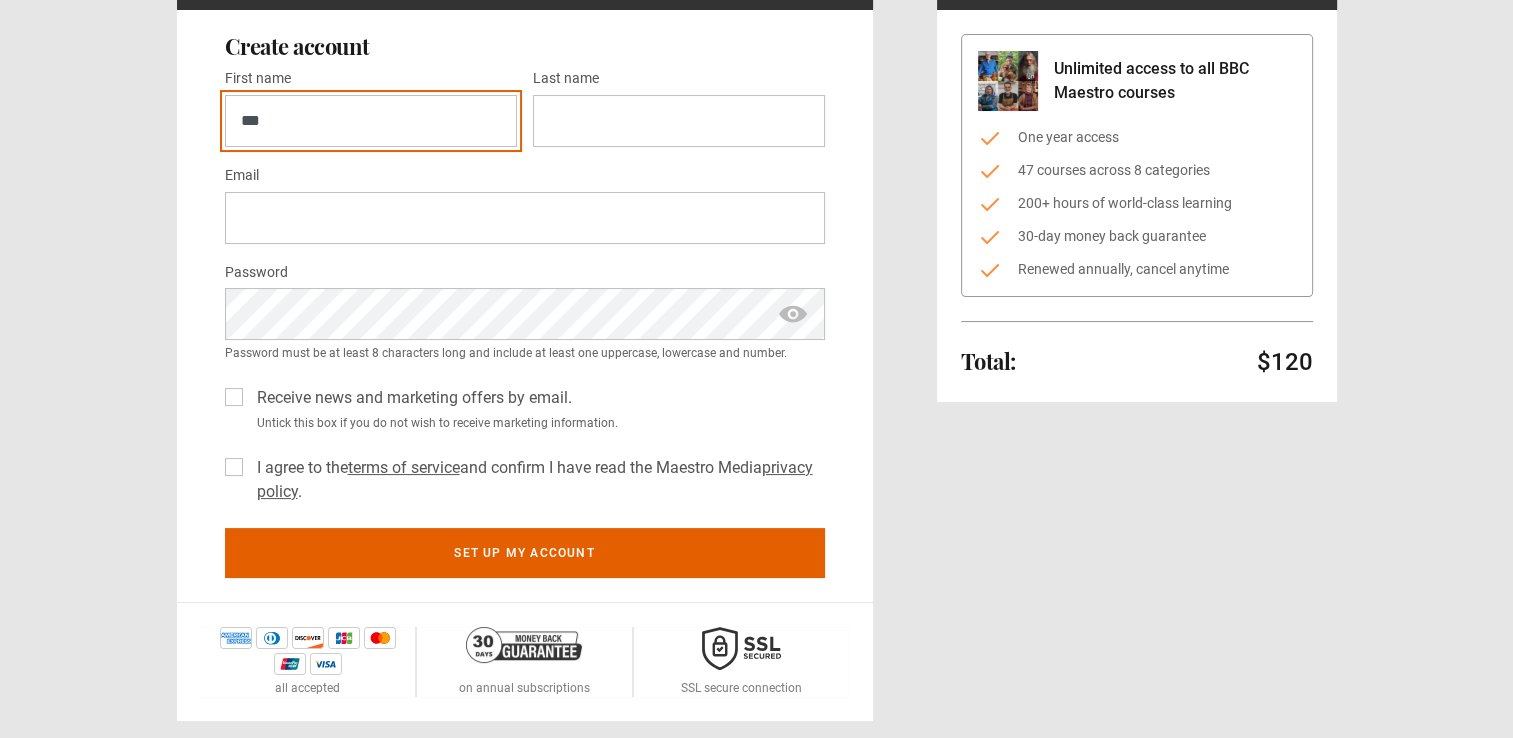 type on "***" 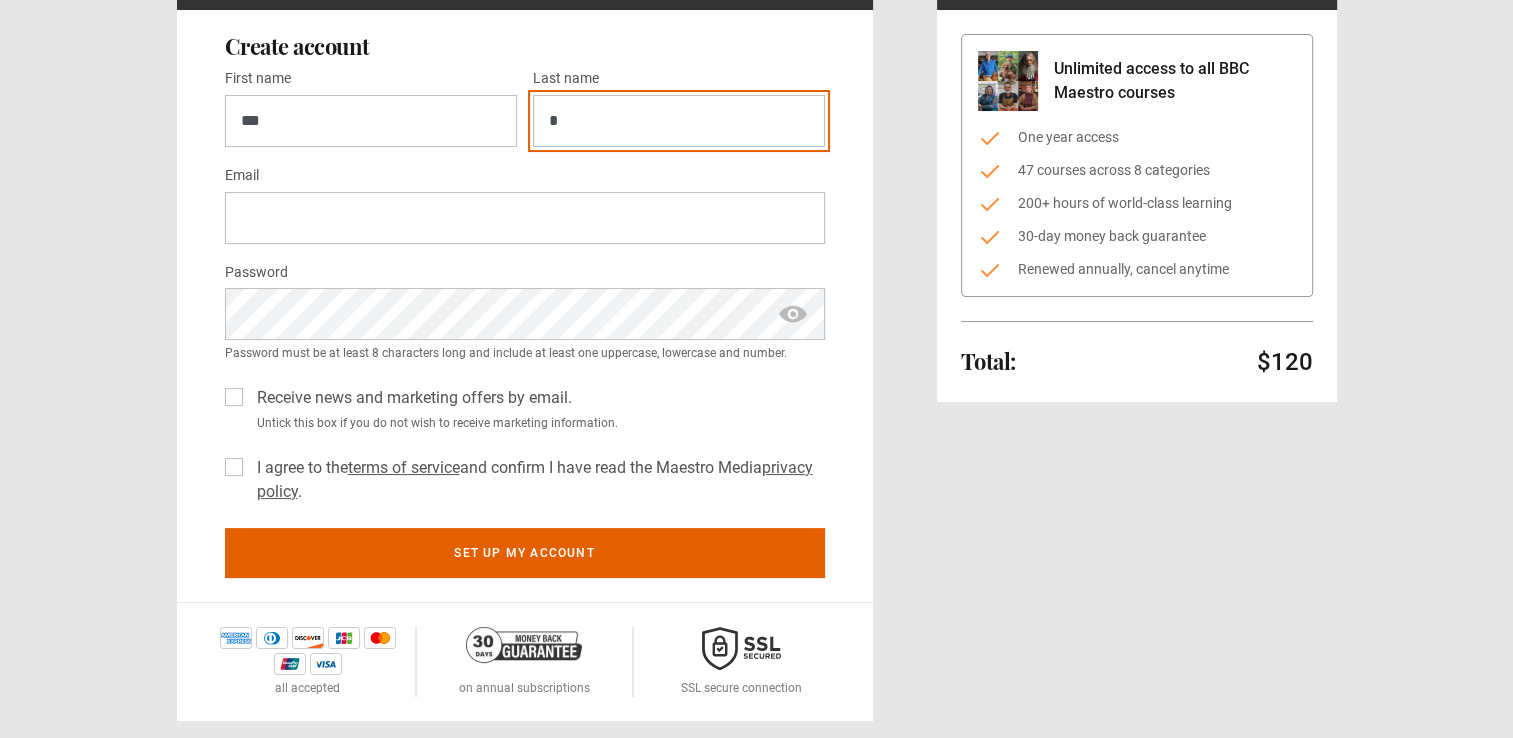 type on "*" 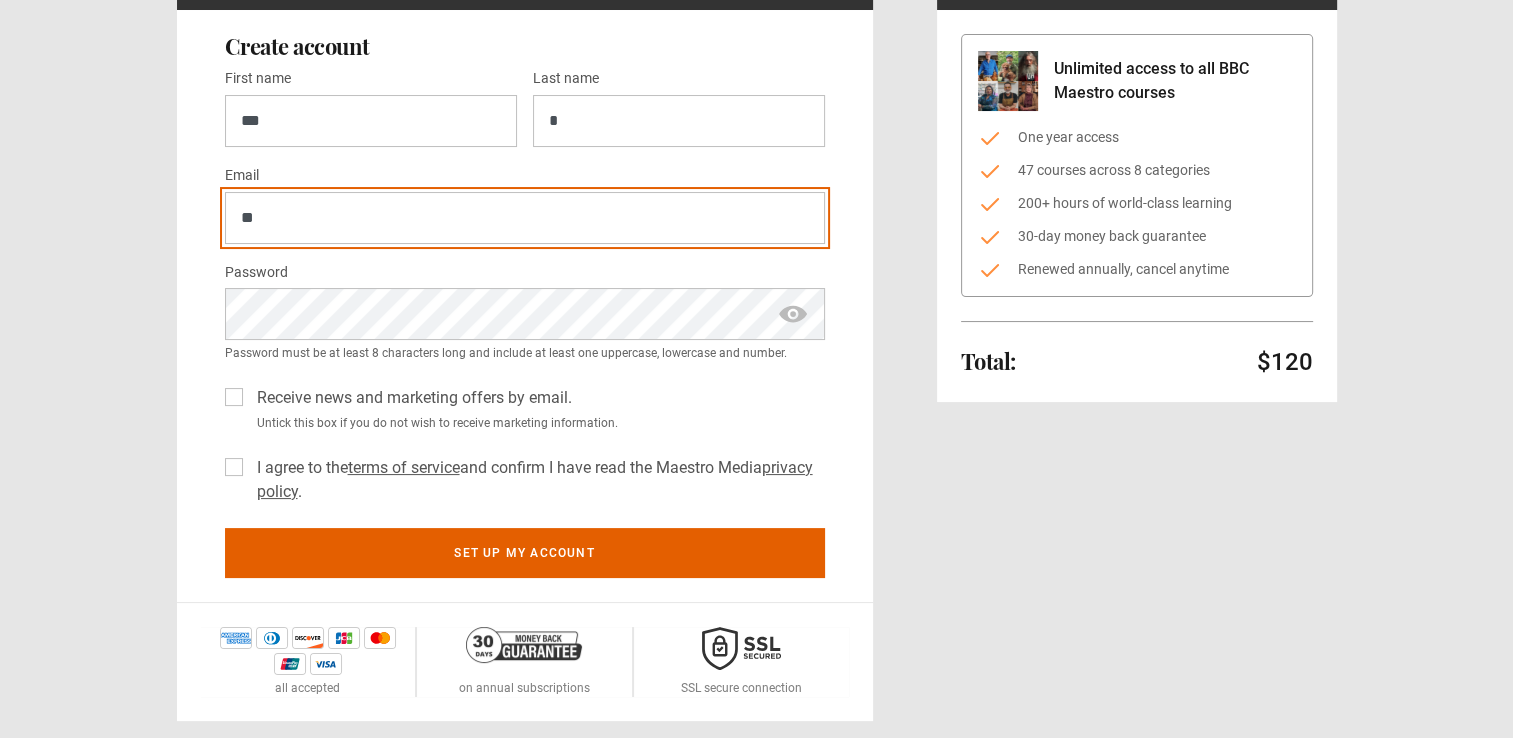 type on "**********" 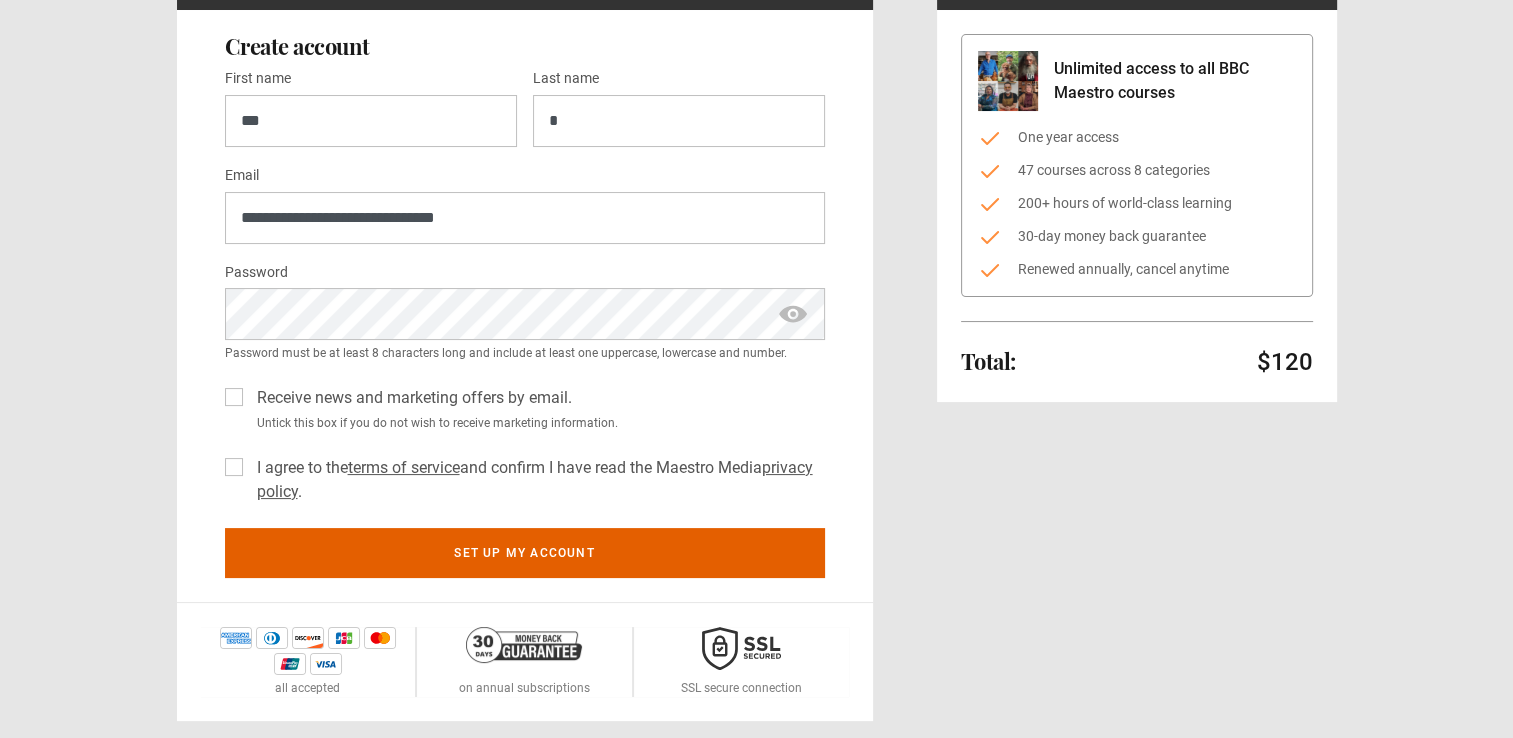 click on "**********" at bounding box center [757, 325] 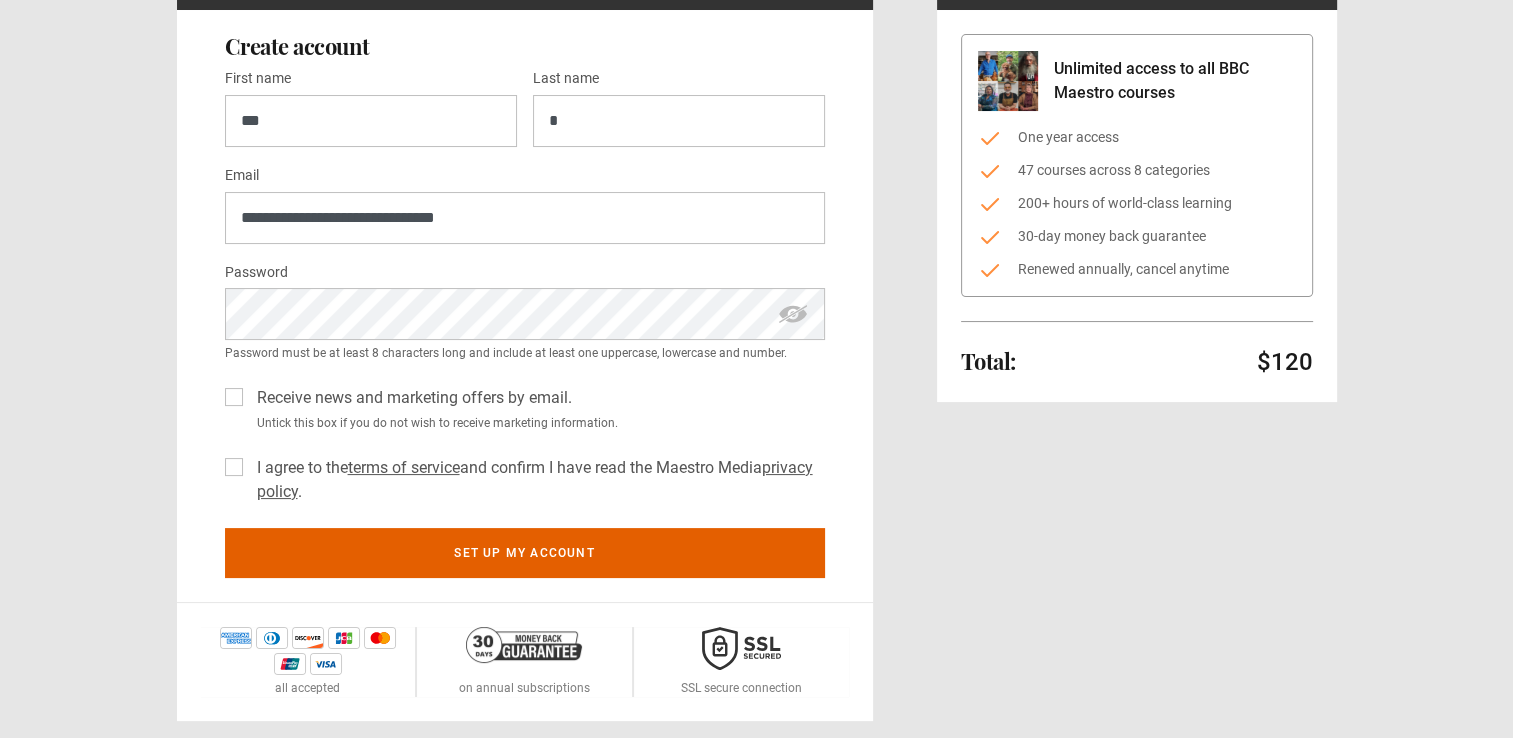 click on "Receive news and marketing offers by email. Untick this box if you do not wish to receive marketing information." at bounding box center [525, 405] 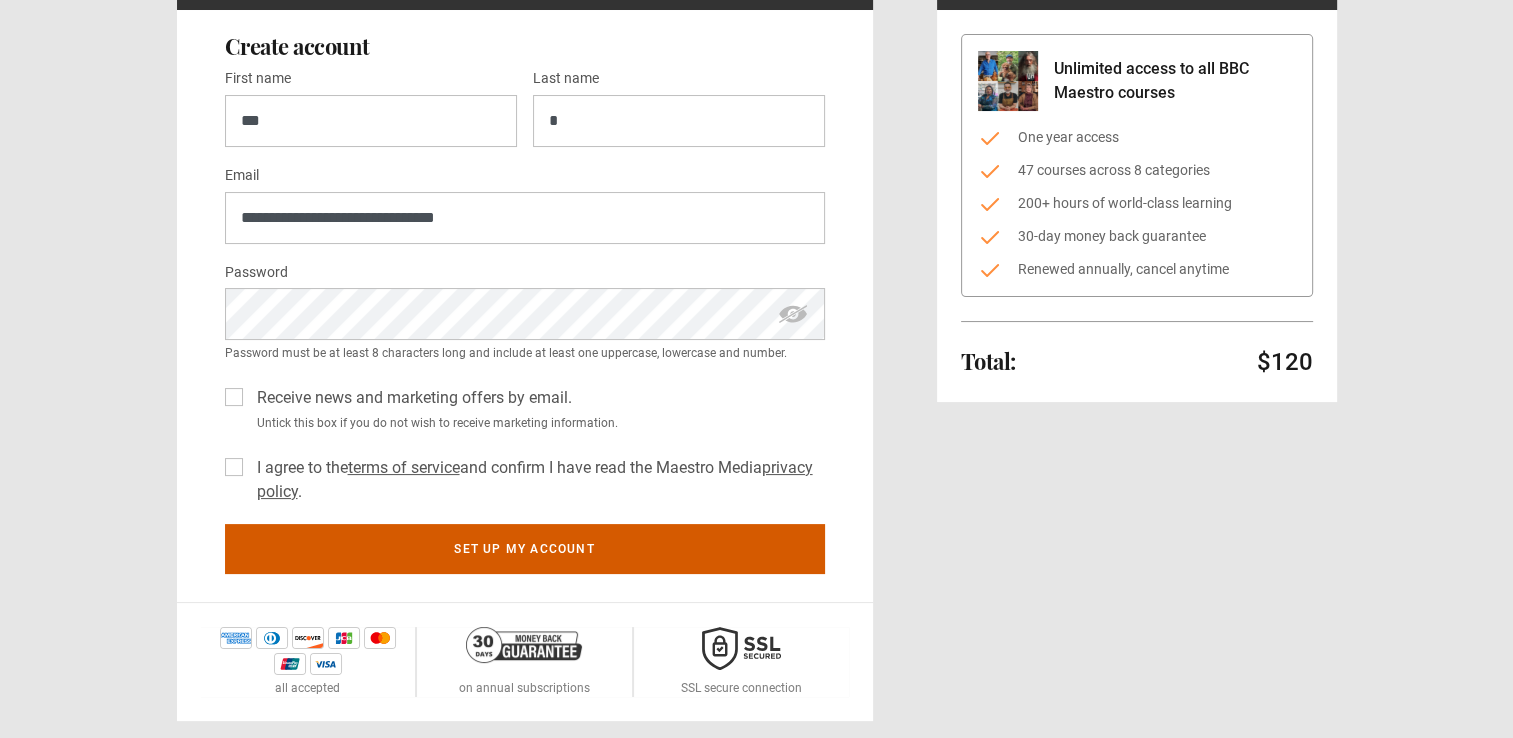 click on "Set up my account" at bounding box center (525, 549) 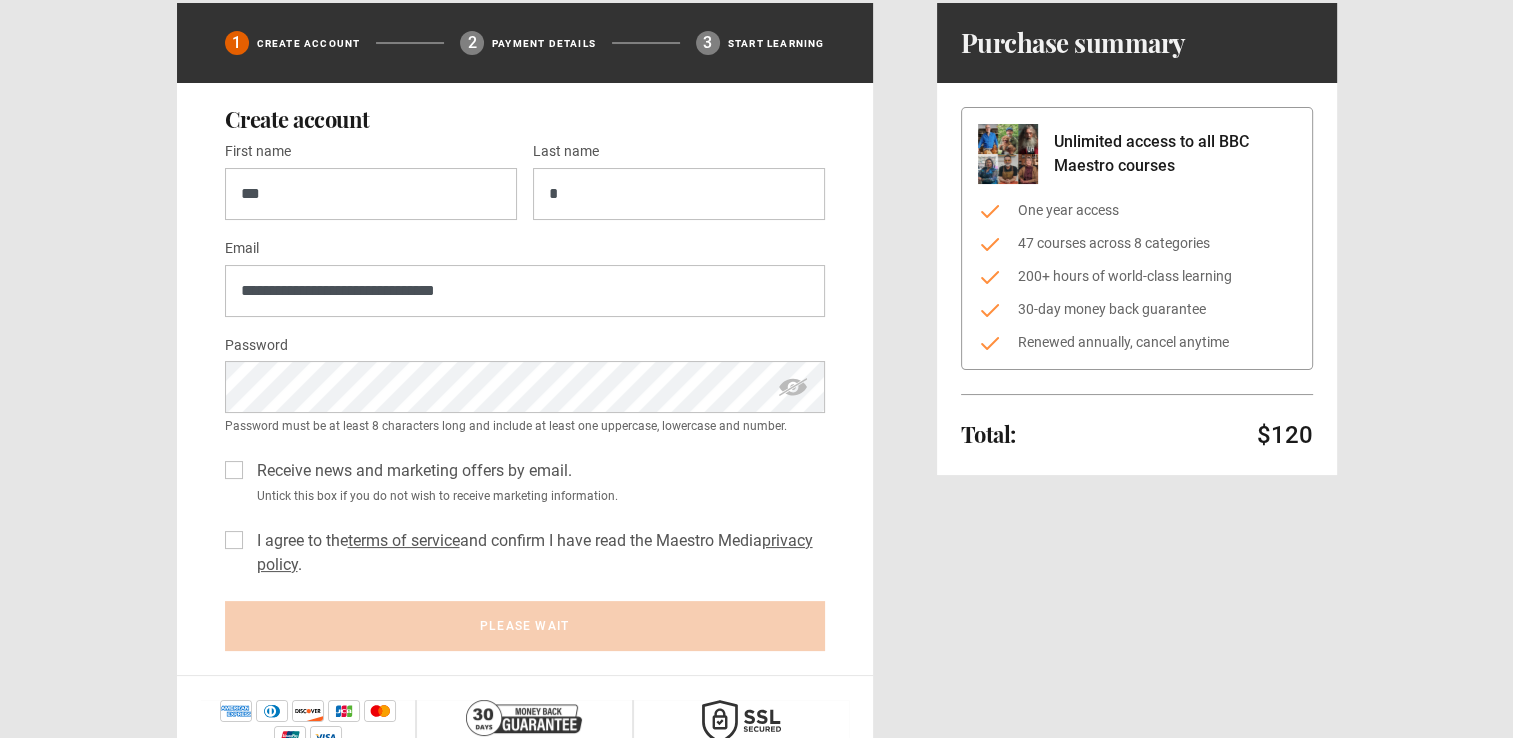 scroll, scrollTop: 0, scrollLeft: 0, axis: both 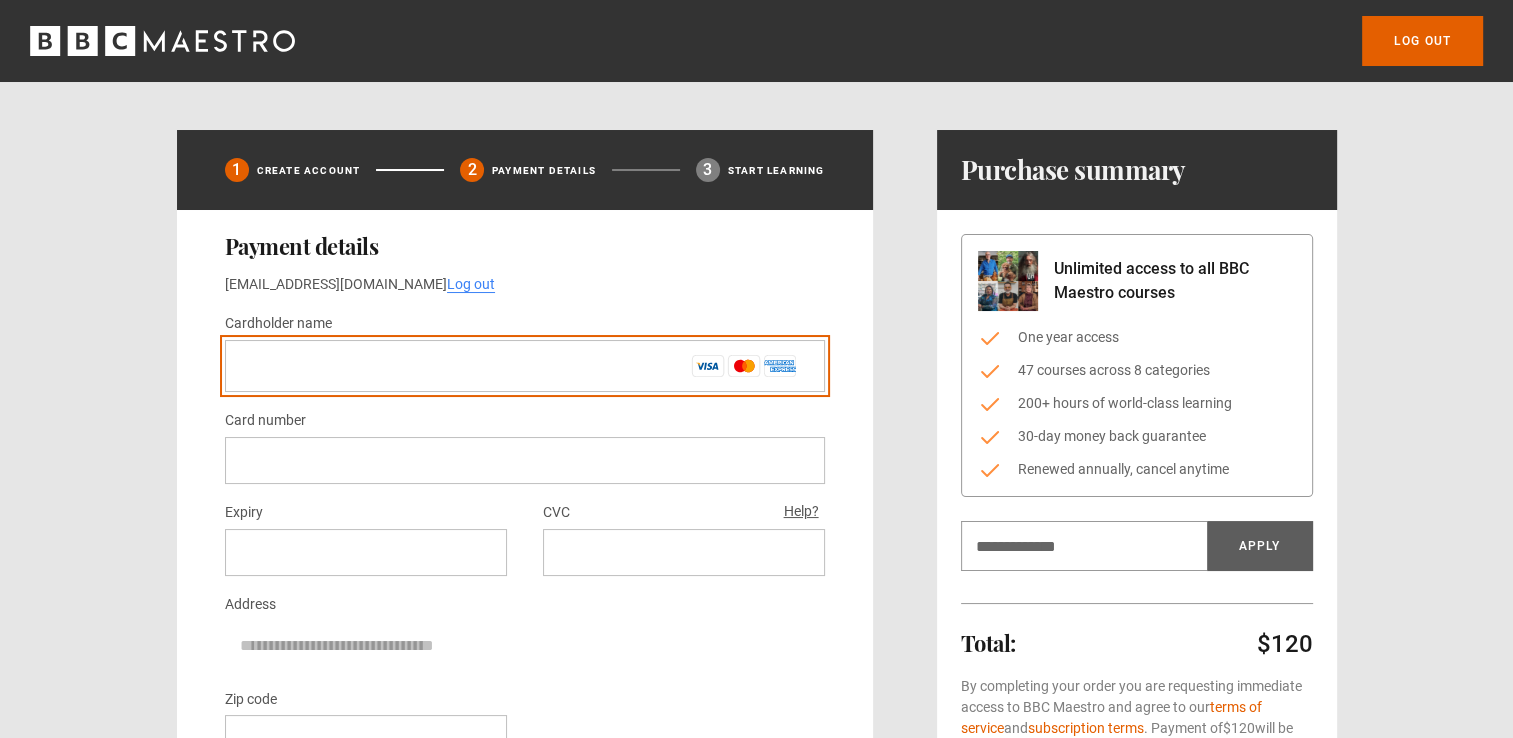 click on "Cardholder name  *" at bounding box center [525, 366] 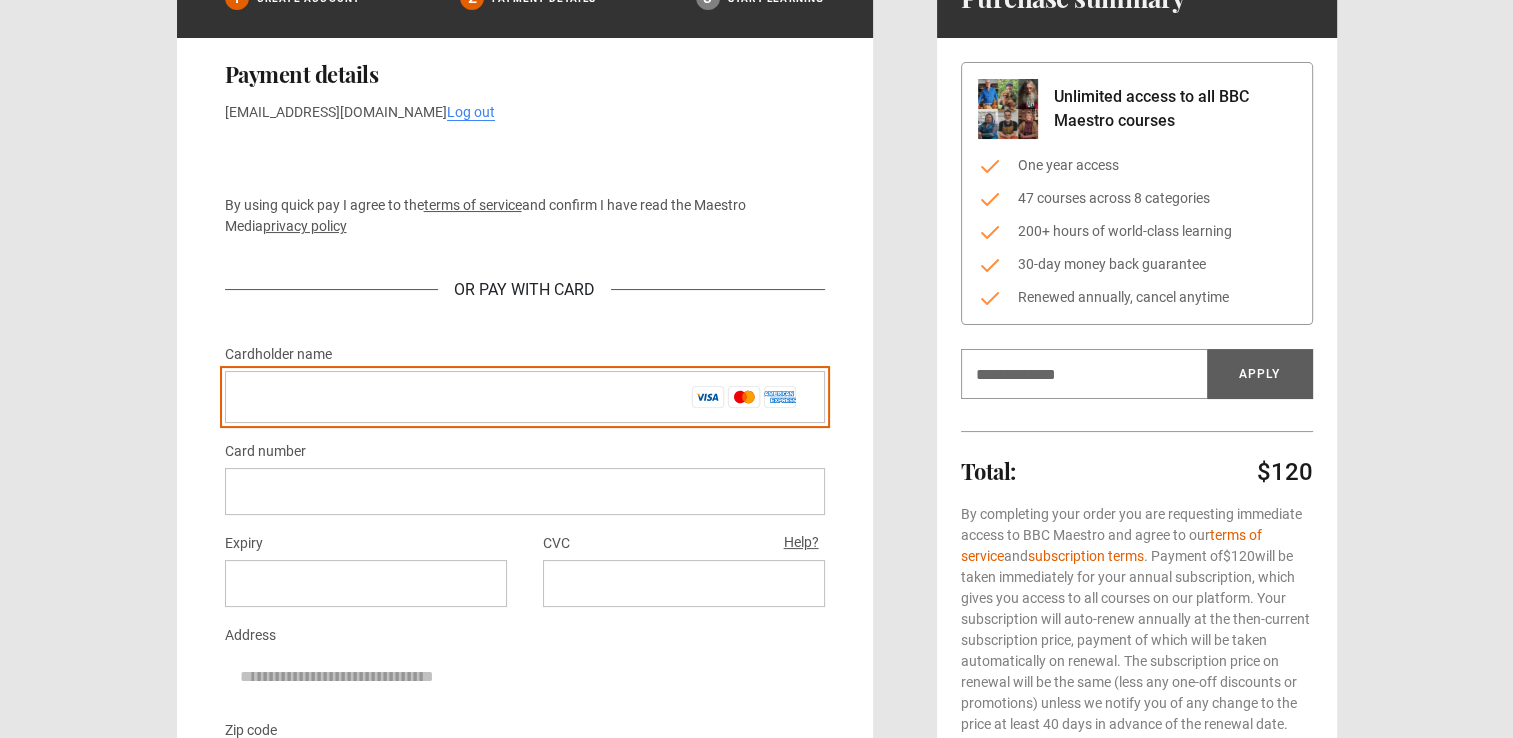 scroll, scrollTop: 0, scrollLeft: 0, axis: both 